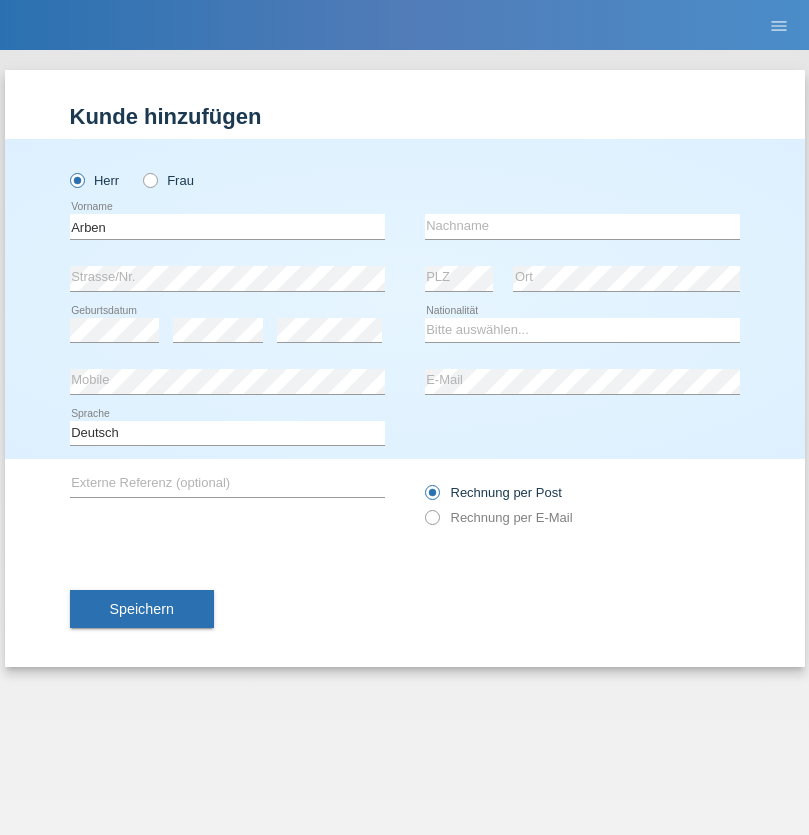 scroll, scrollTop: 0, scrollLeft: 0, axis: both 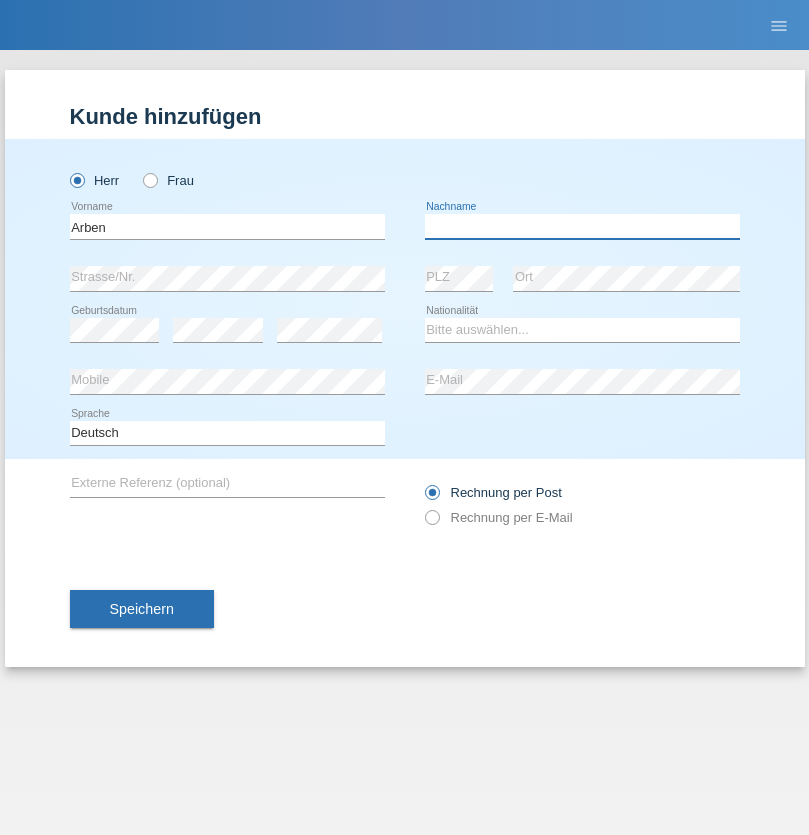 click at bounding box center (582, 226) 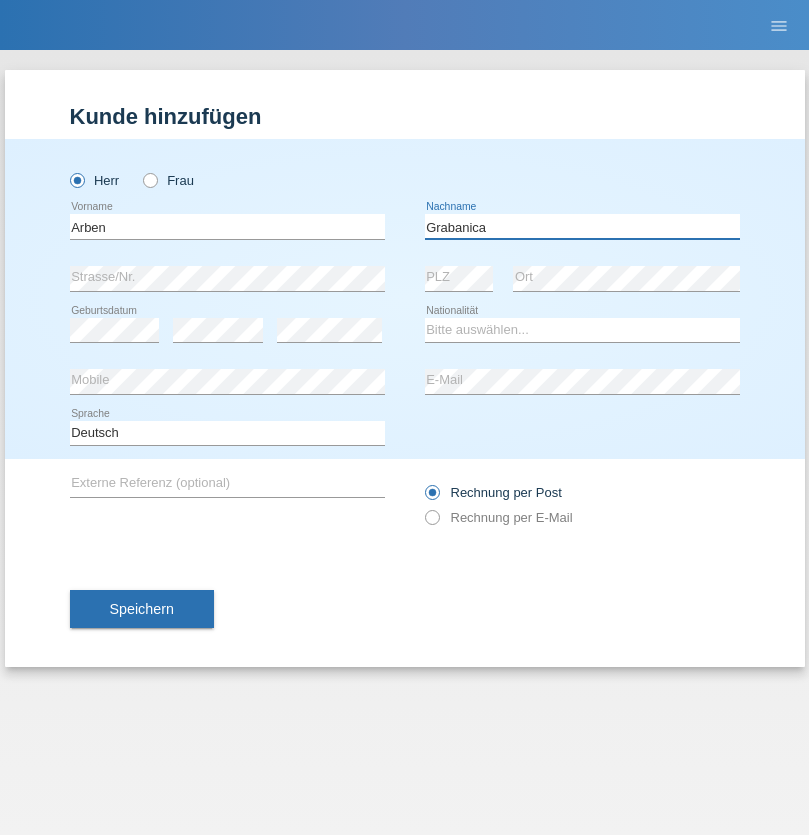 type on "Grabanica" 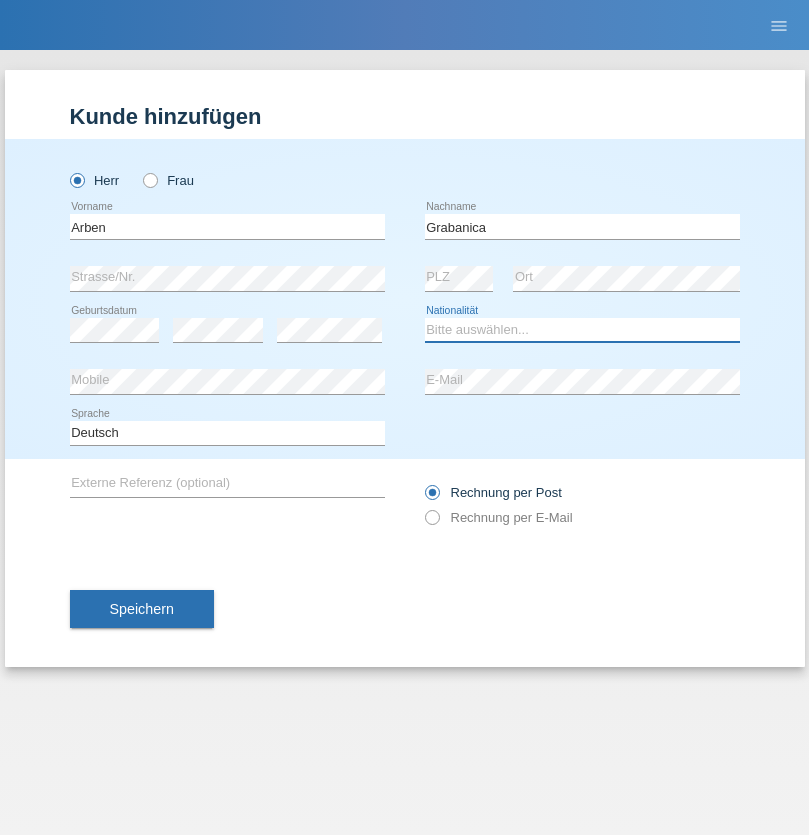 select on "XK" 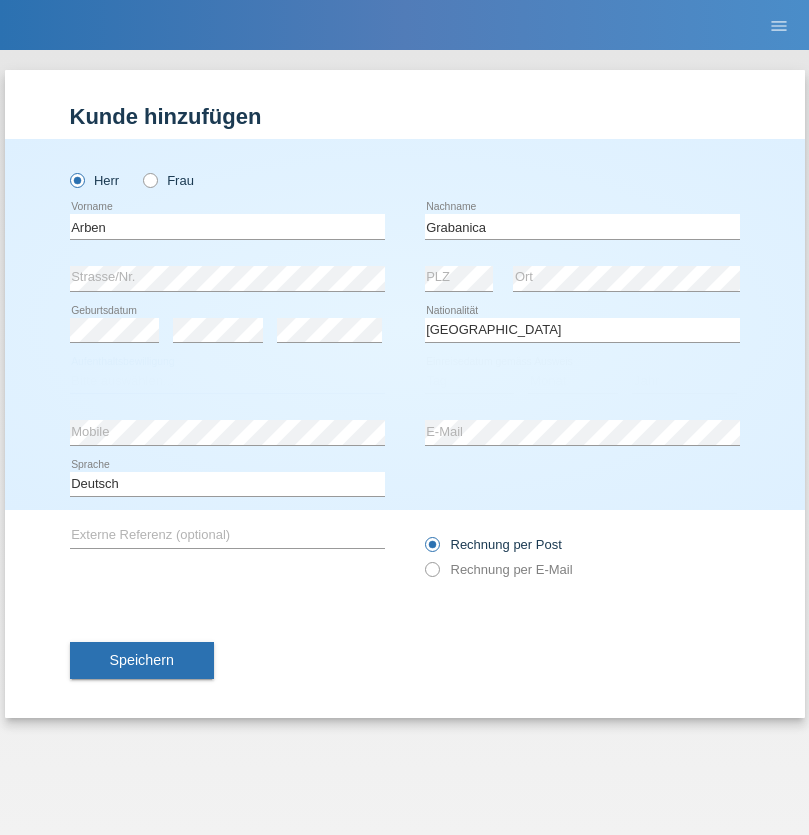 select on "C" 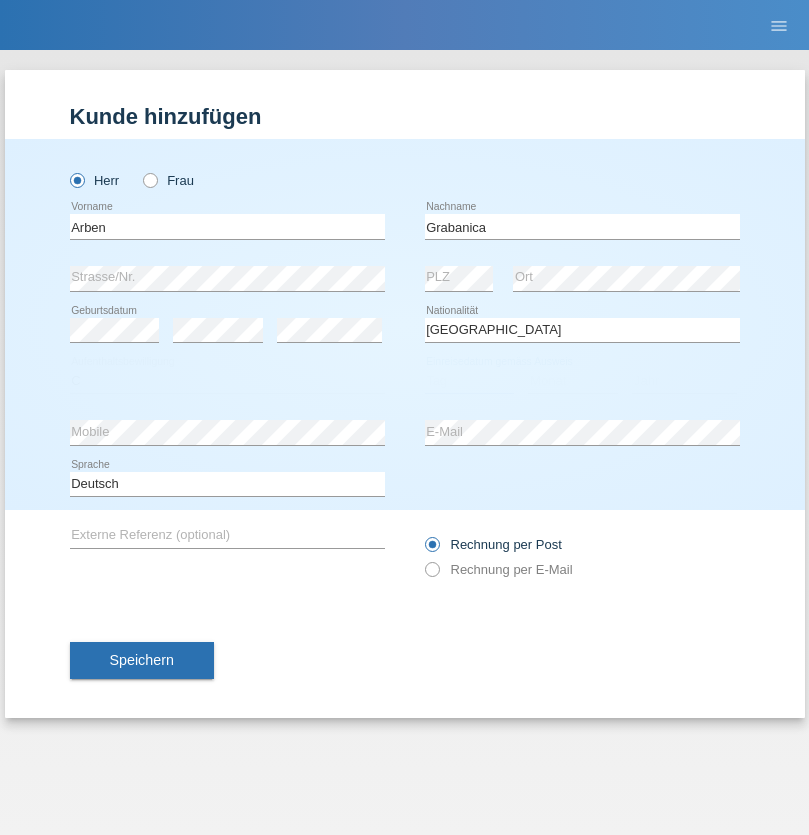 select on "01" 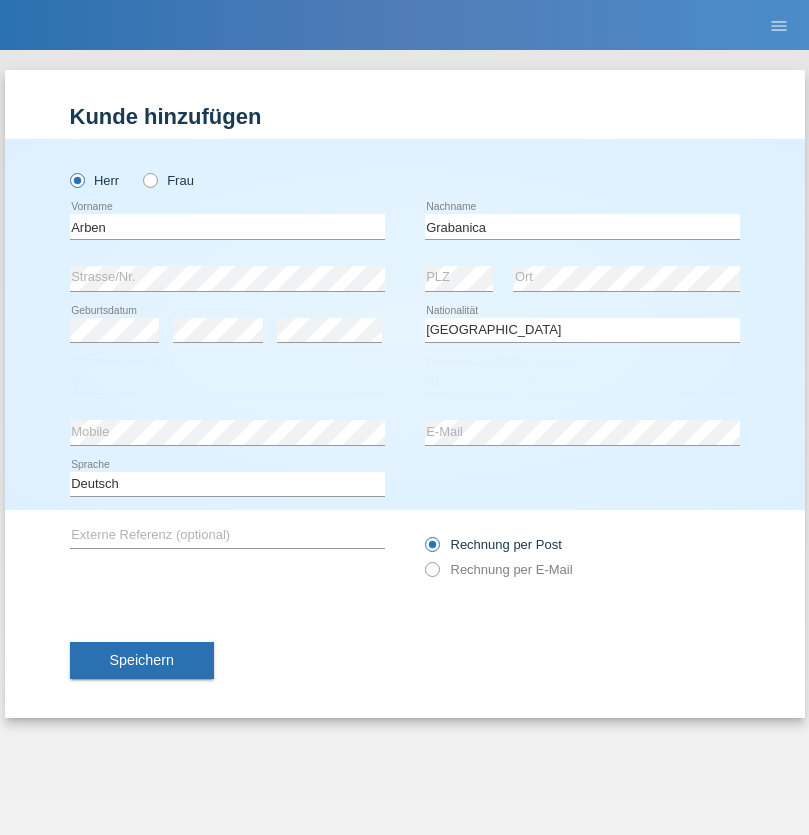 select on "01" 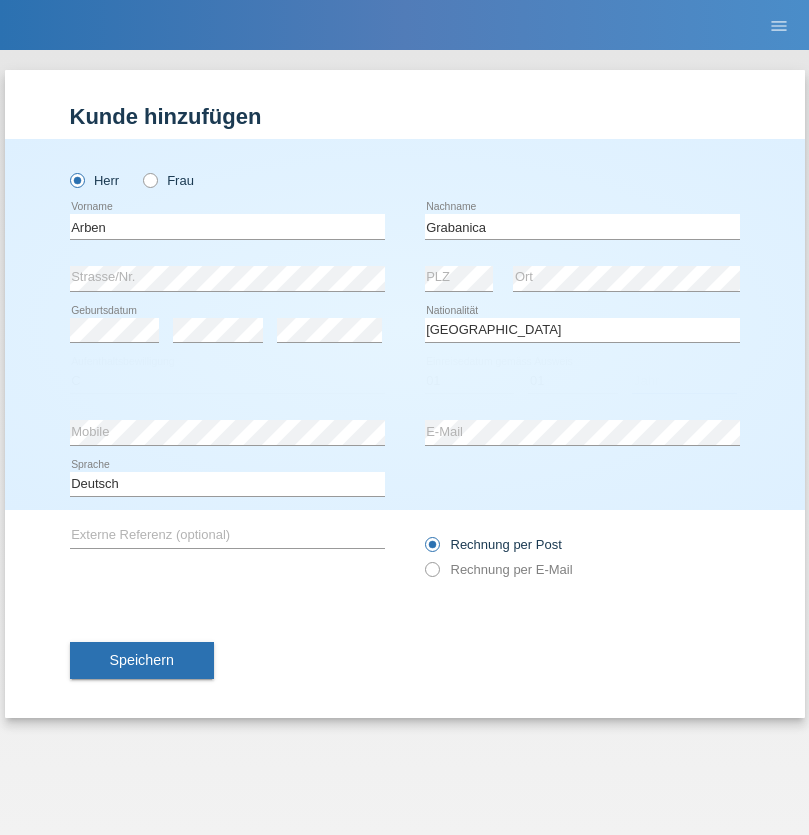 select on "1986" 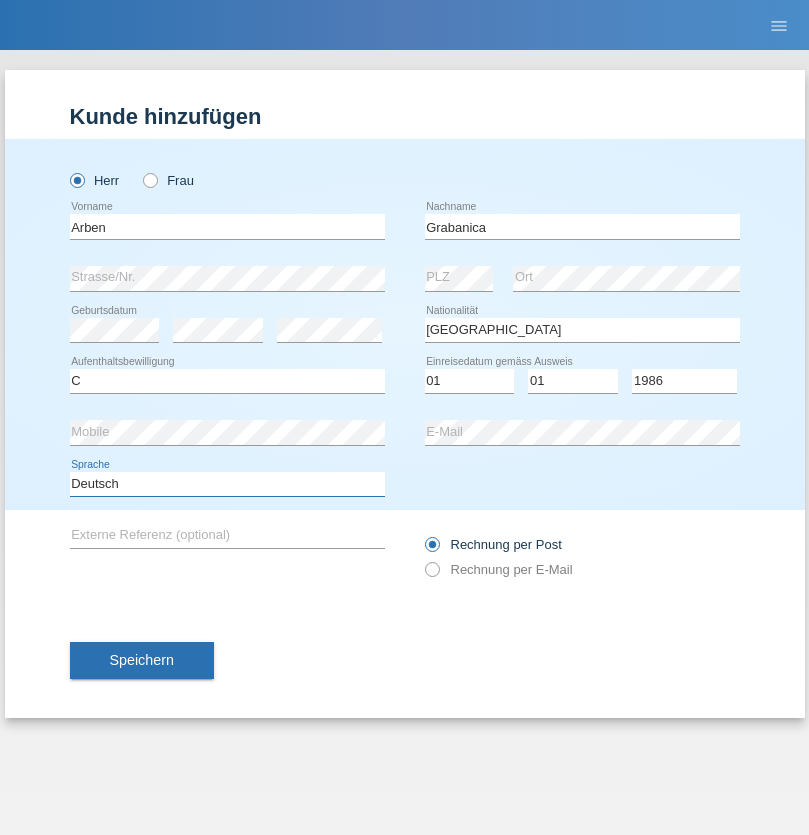 select on "en" 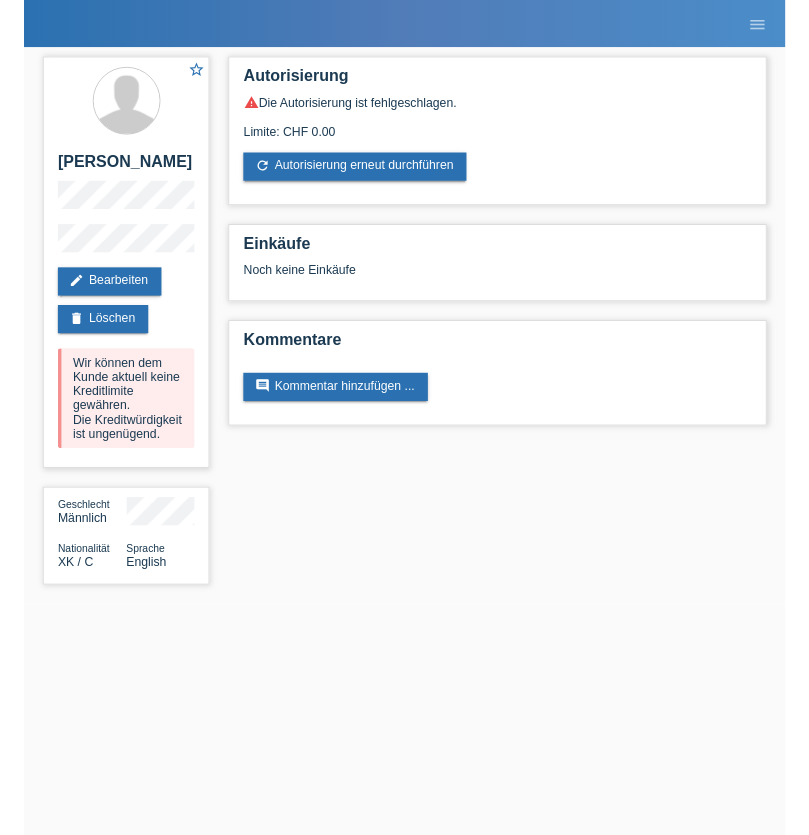 scroll, scrollTop: 0, scrollLeft: 0, axis: both 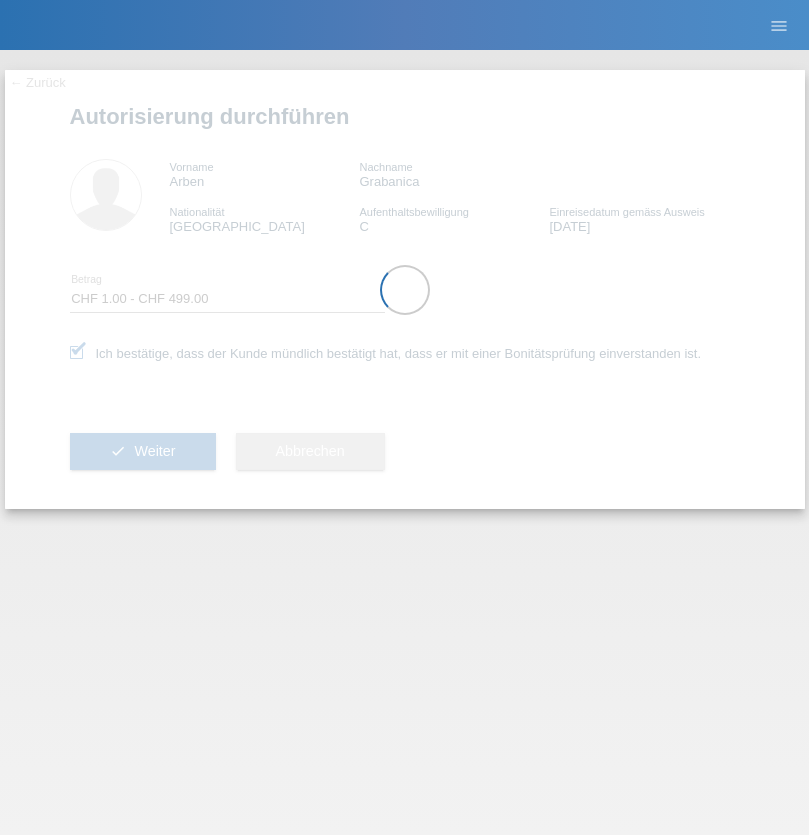 select on "1" 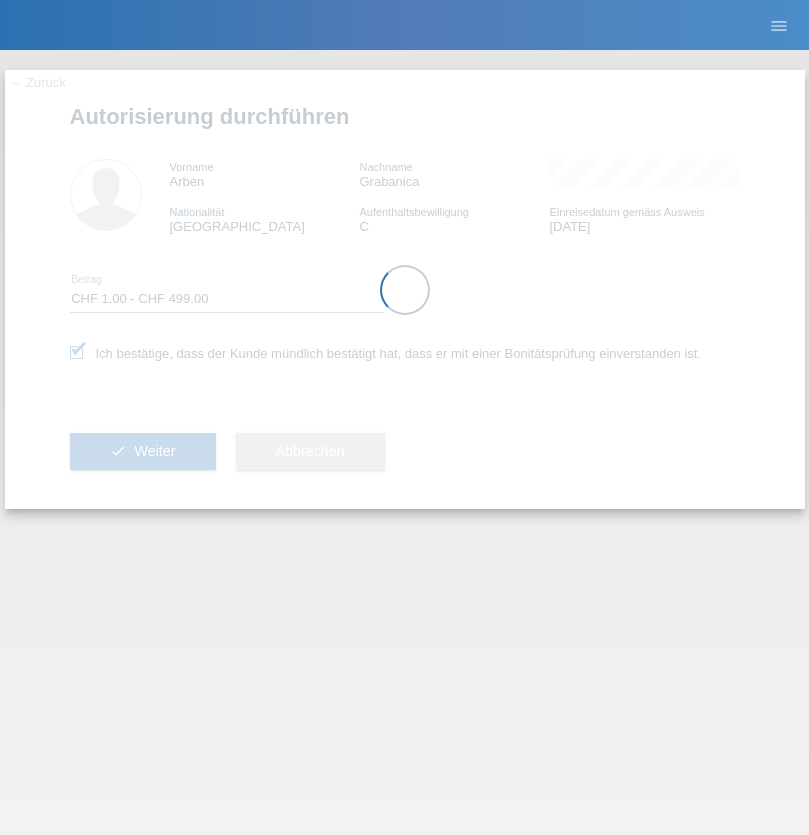 scroll, scrollTop: 0, scrollLeft: 0, axis: both 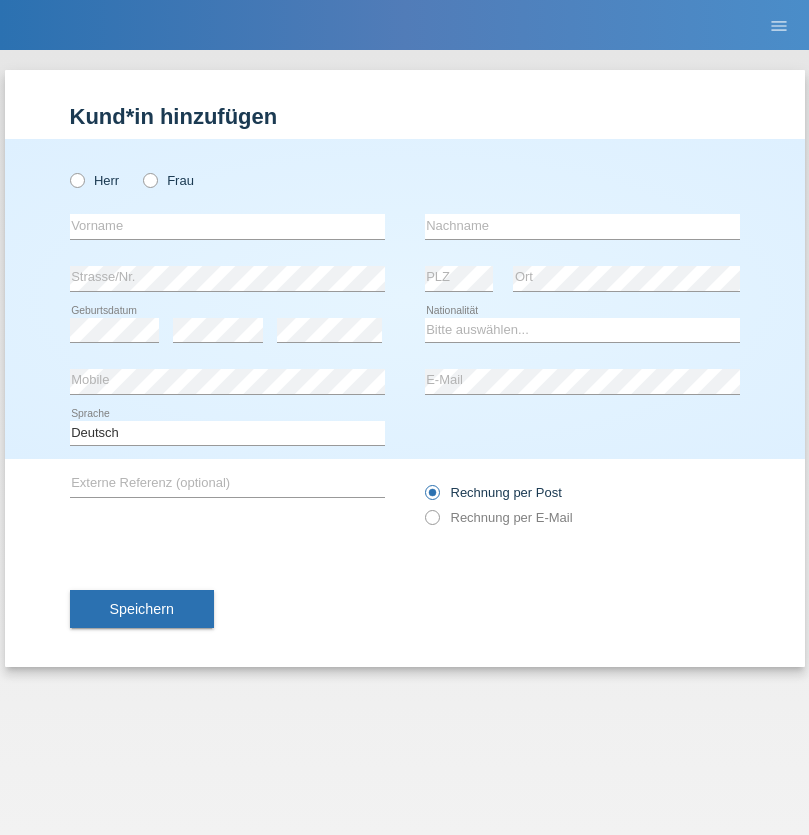 radio on "true" 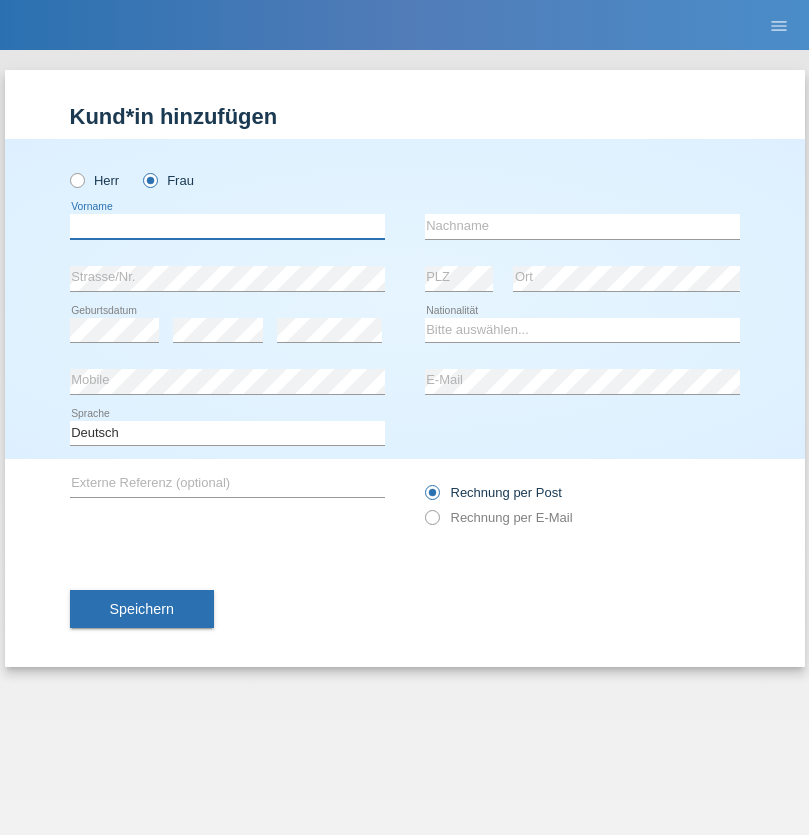 click at bounding box center (227, 226) 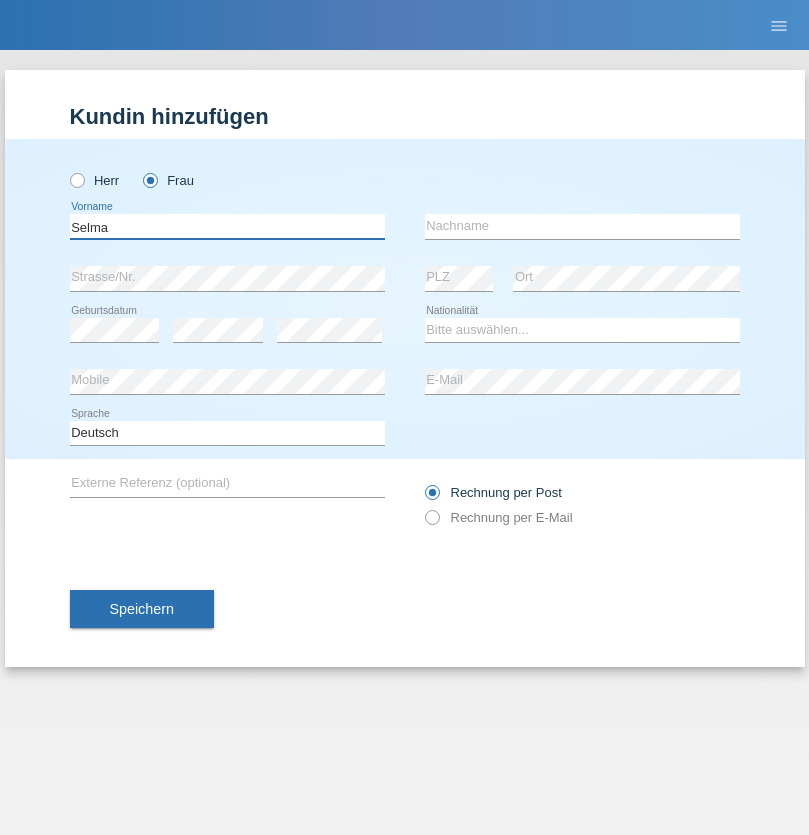 type on "Selma" 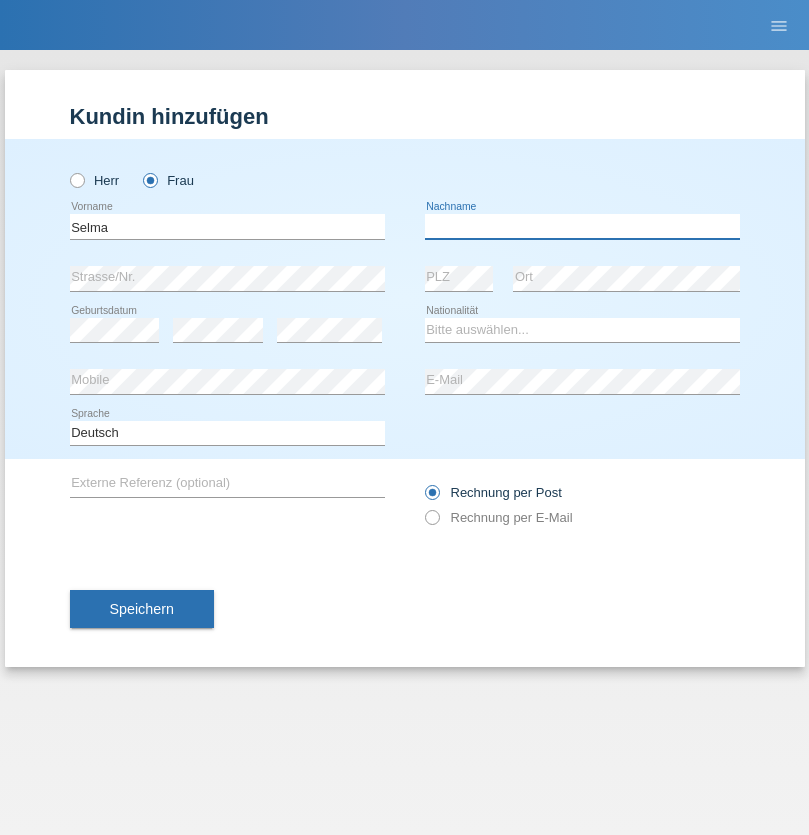 click at bounding box center [582, 226] 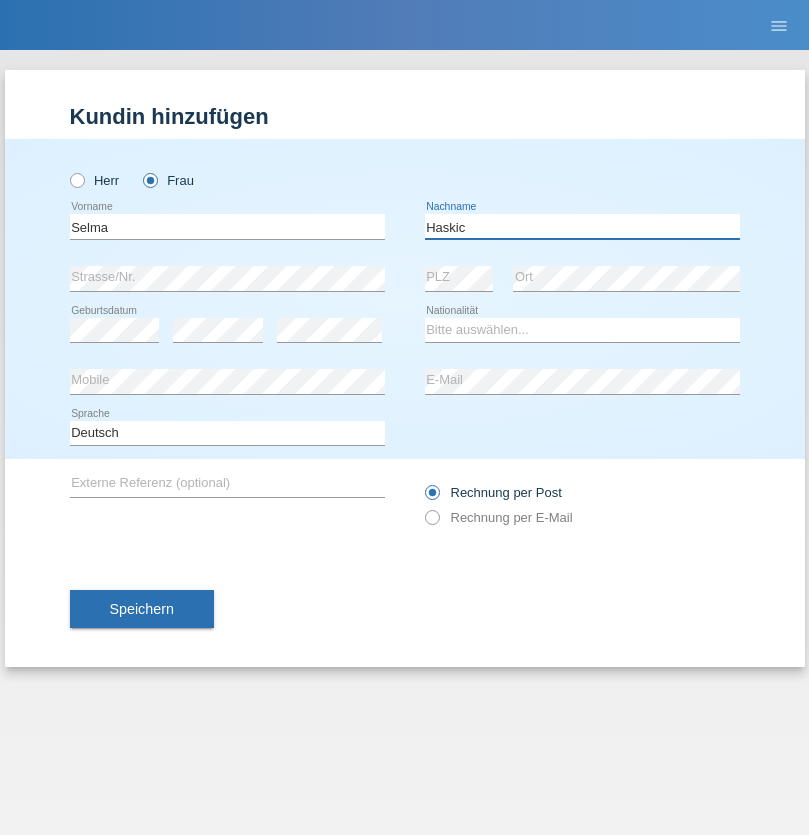 type on "Haskic" 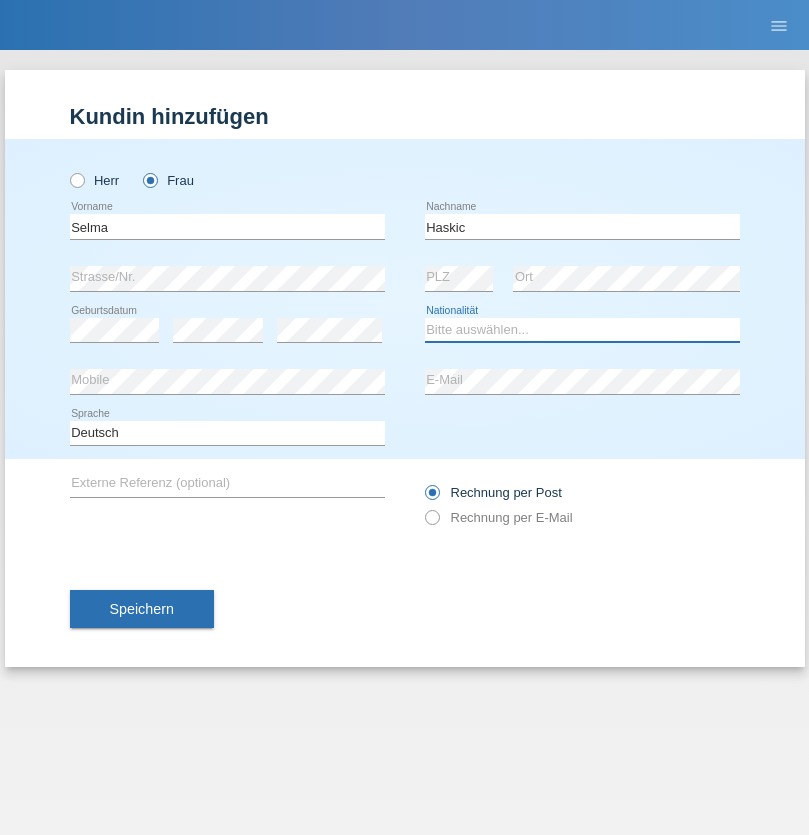select on "RS" 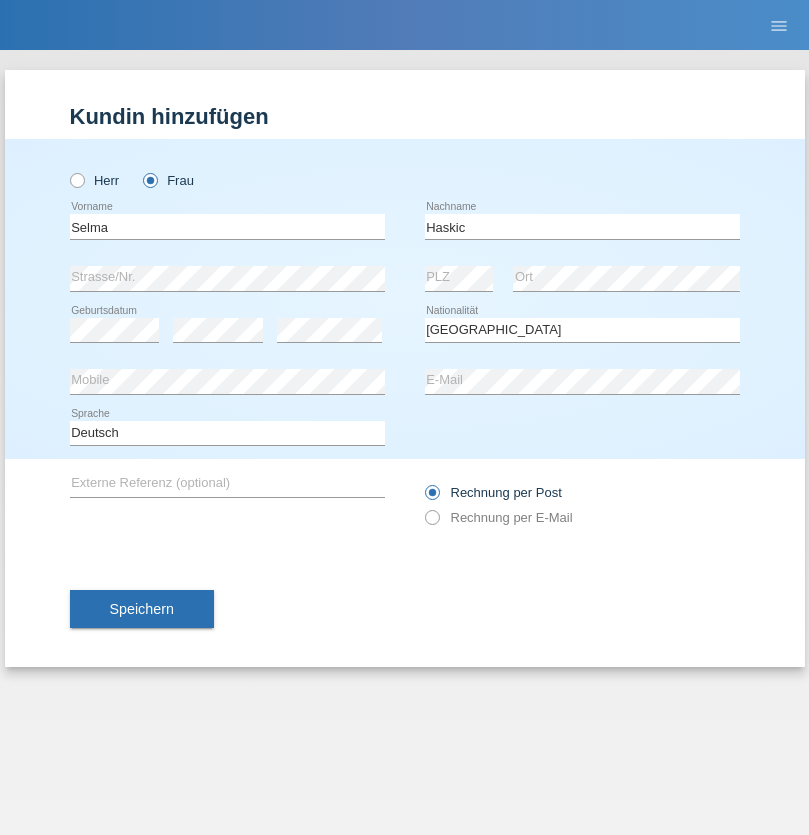 select on "C" 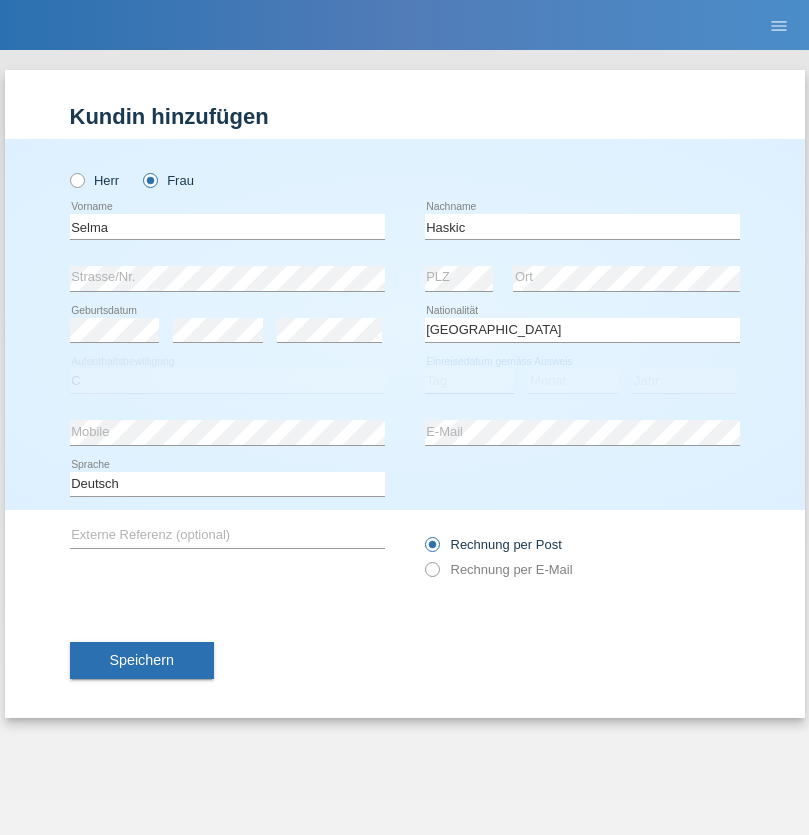 select on "03" 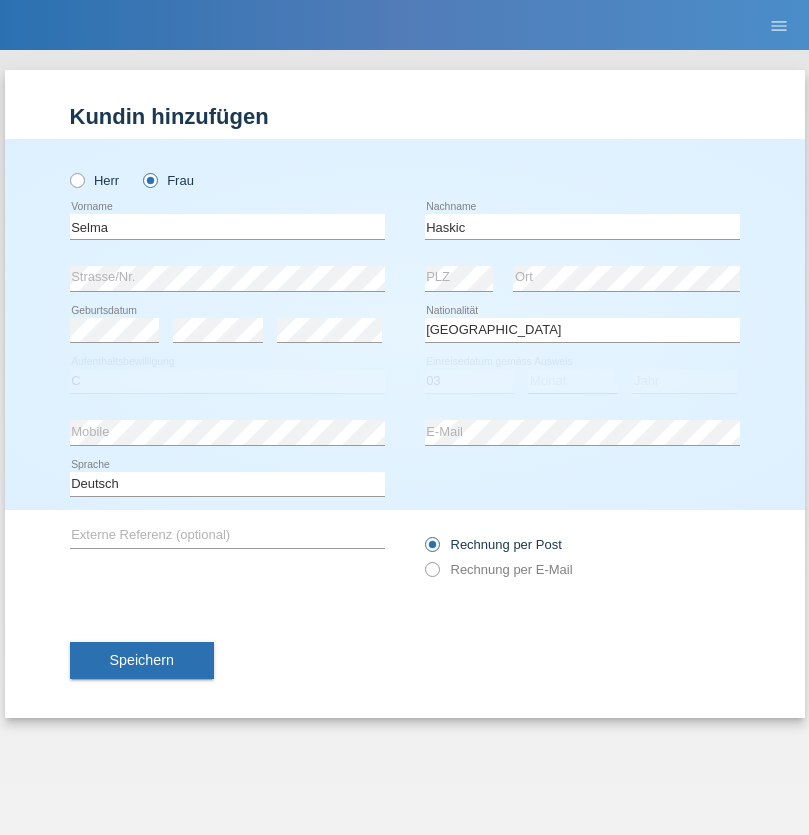 select on "08" 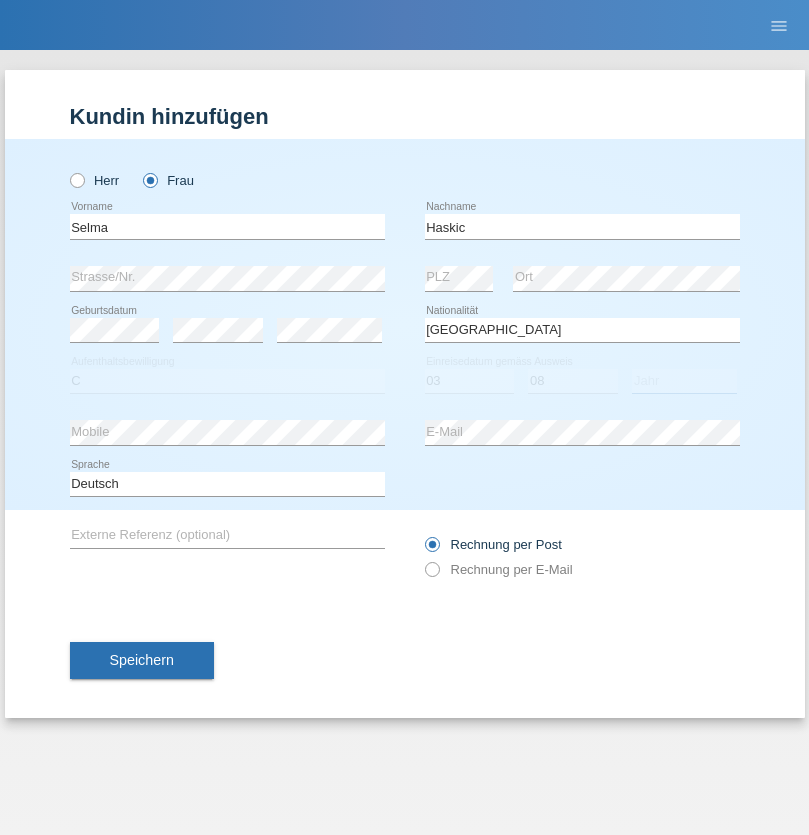 select on "2016" 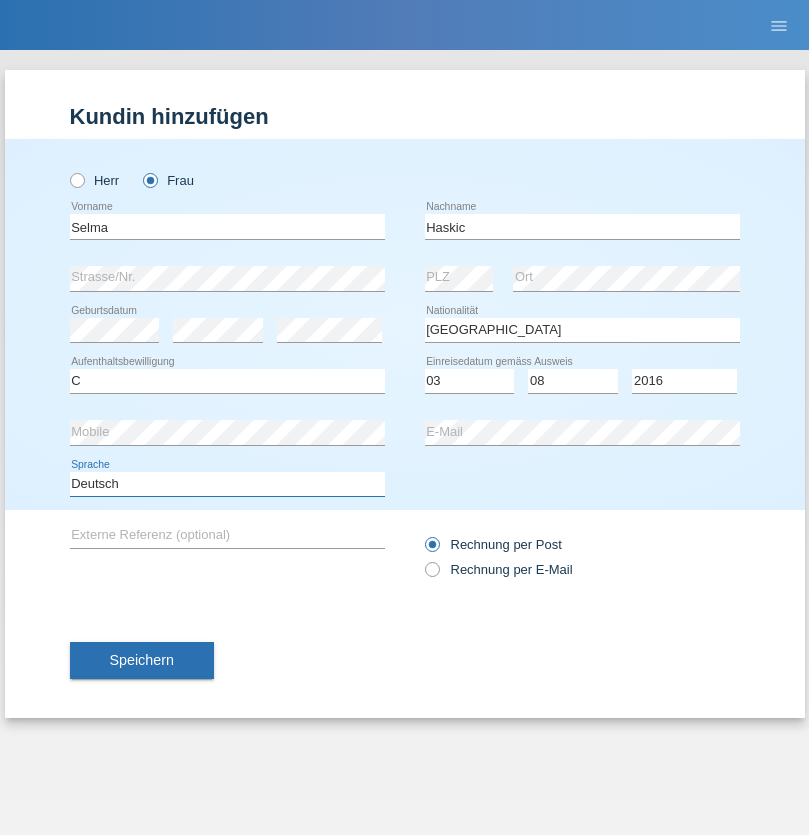 select on "en" 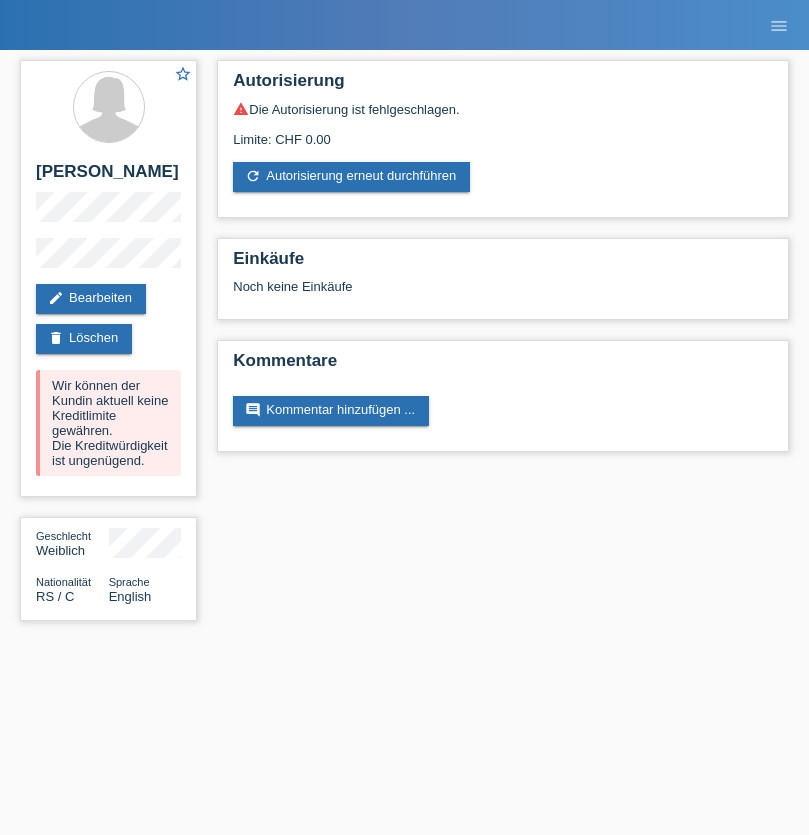 scroll, scrollTop: 0, scrollLeft: 0, axis: both 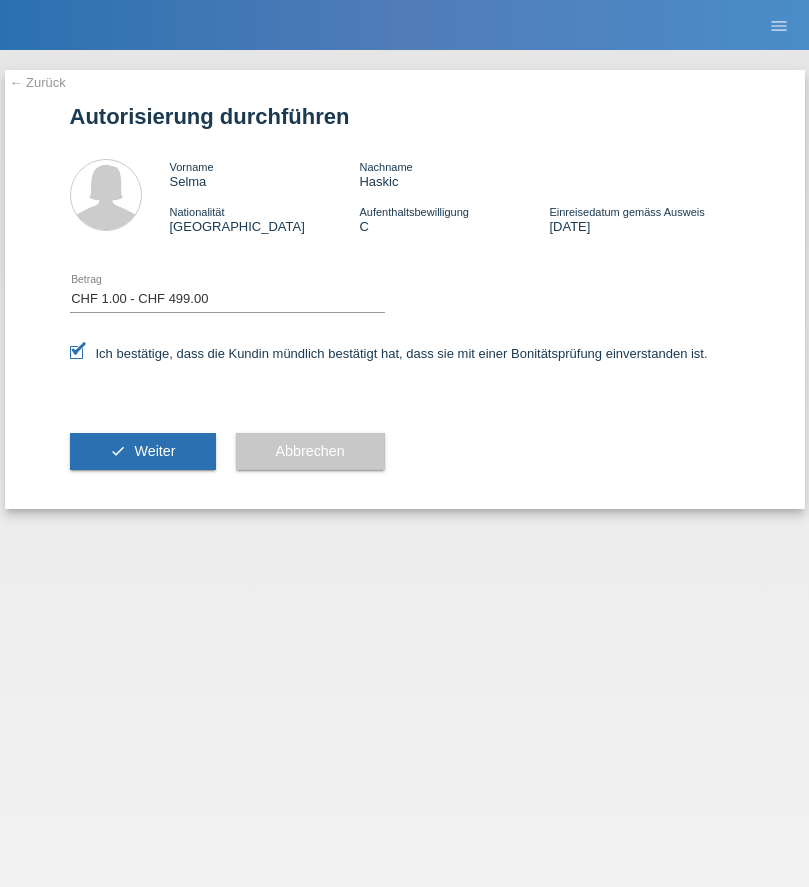 select on "1" 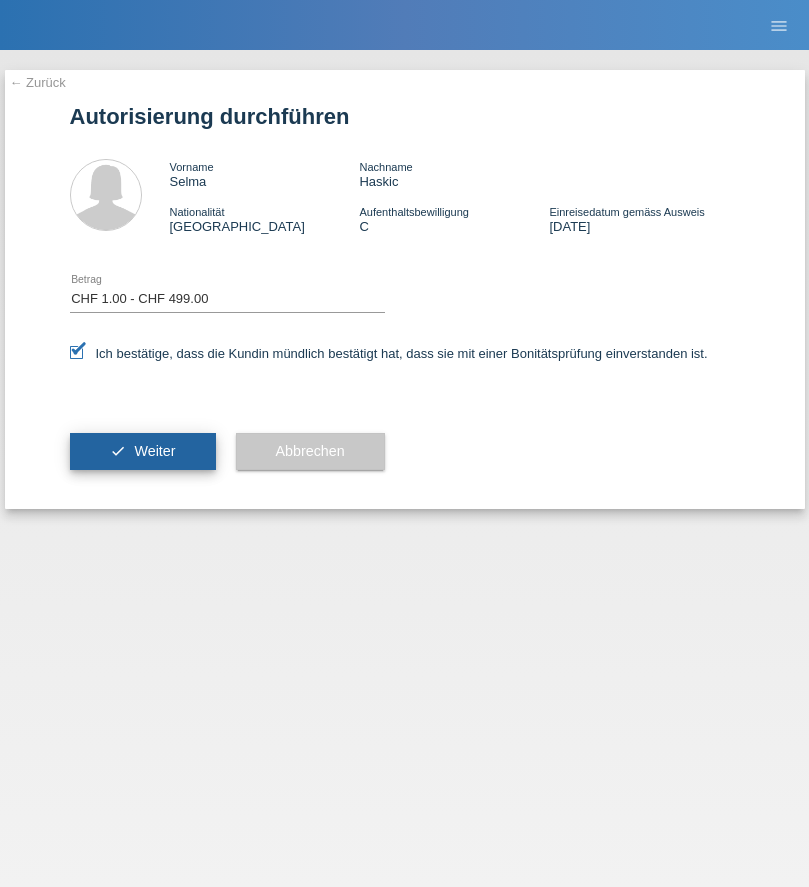 click on "Weiter" at bounding box center [154, 451] 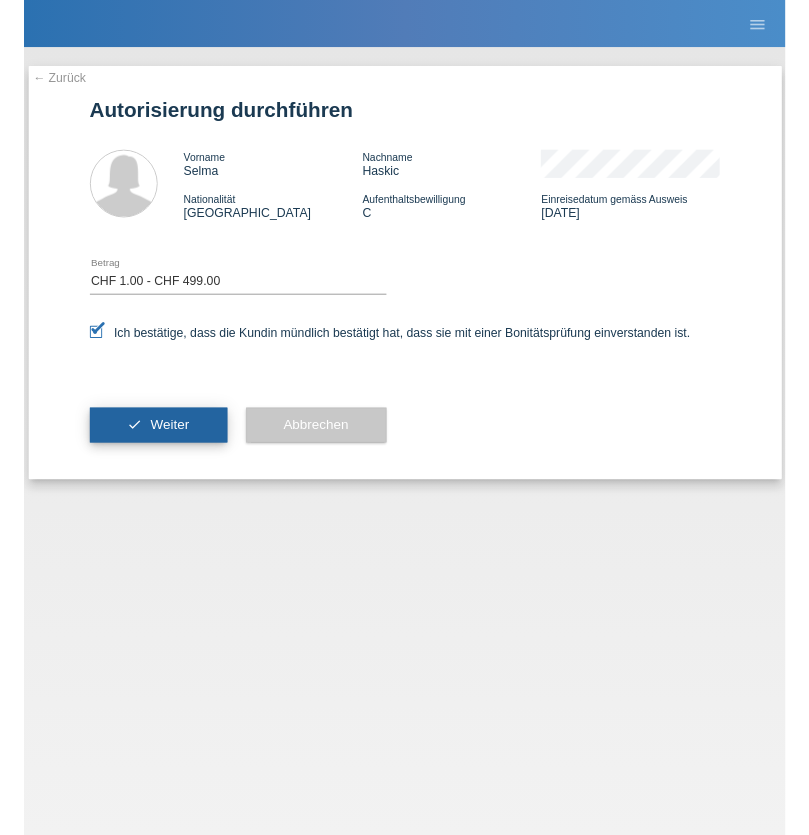 scroll, scrollTop: 0, scrollLeft: 0, axis: both 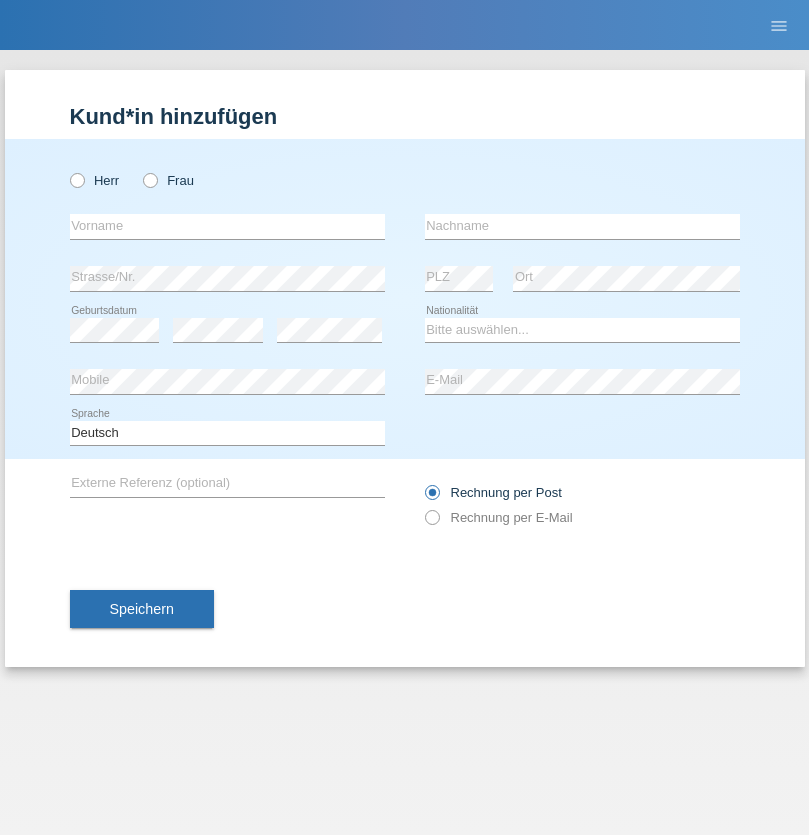 radio on "true" 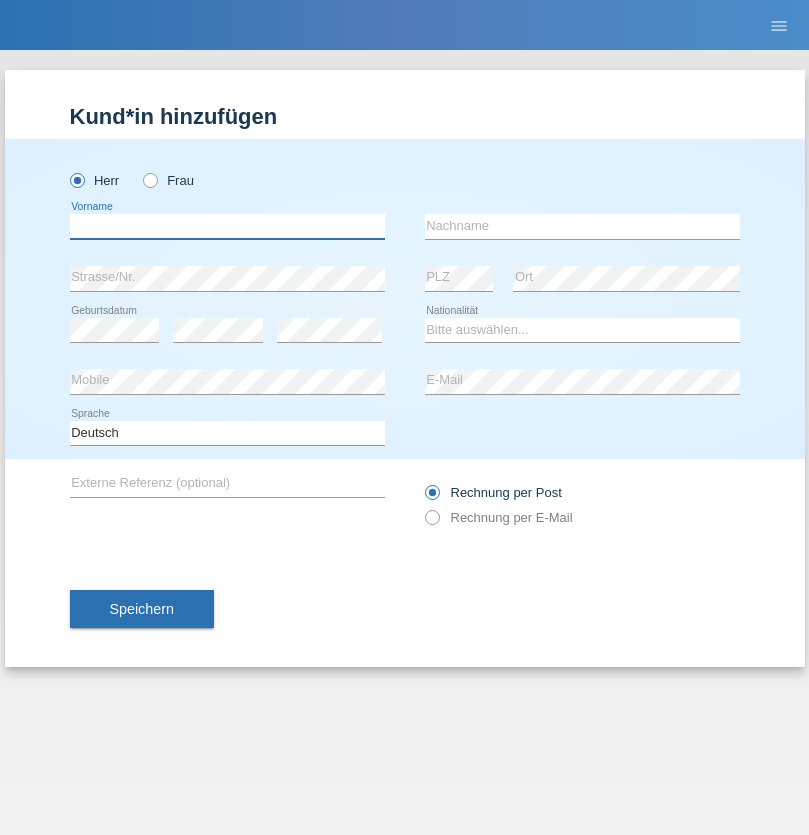 click at bounding box center (227, 226) 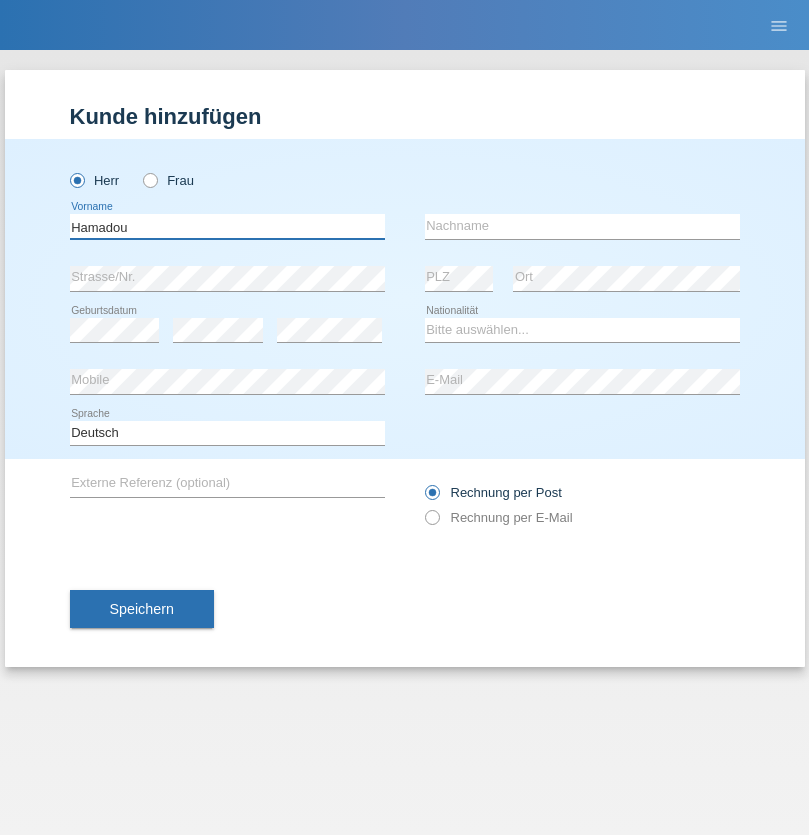 type on "Hamadou" 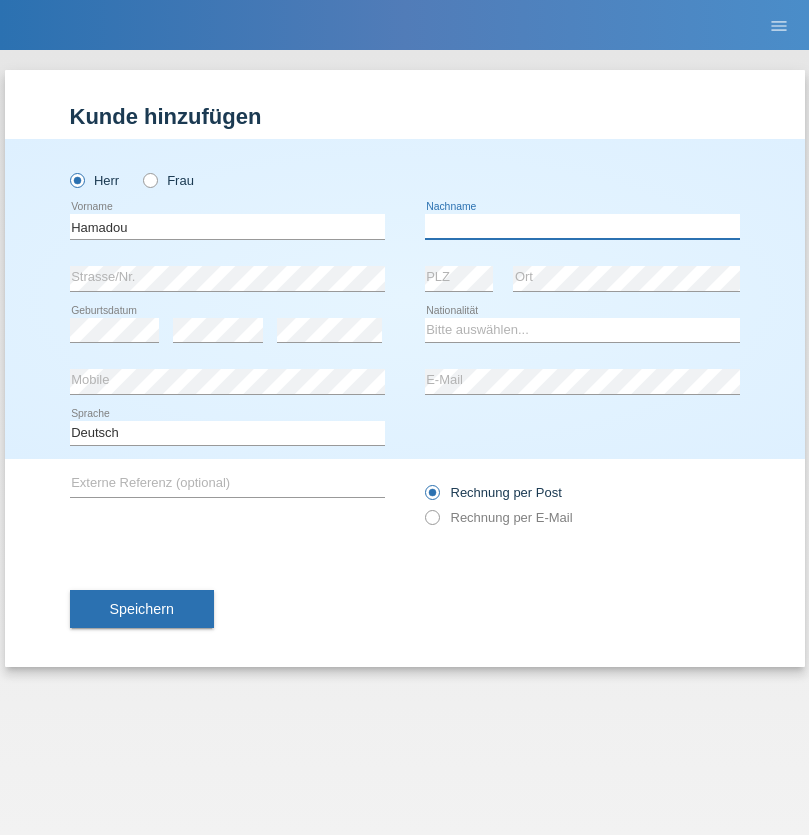 click at bounding box center [582, 226] 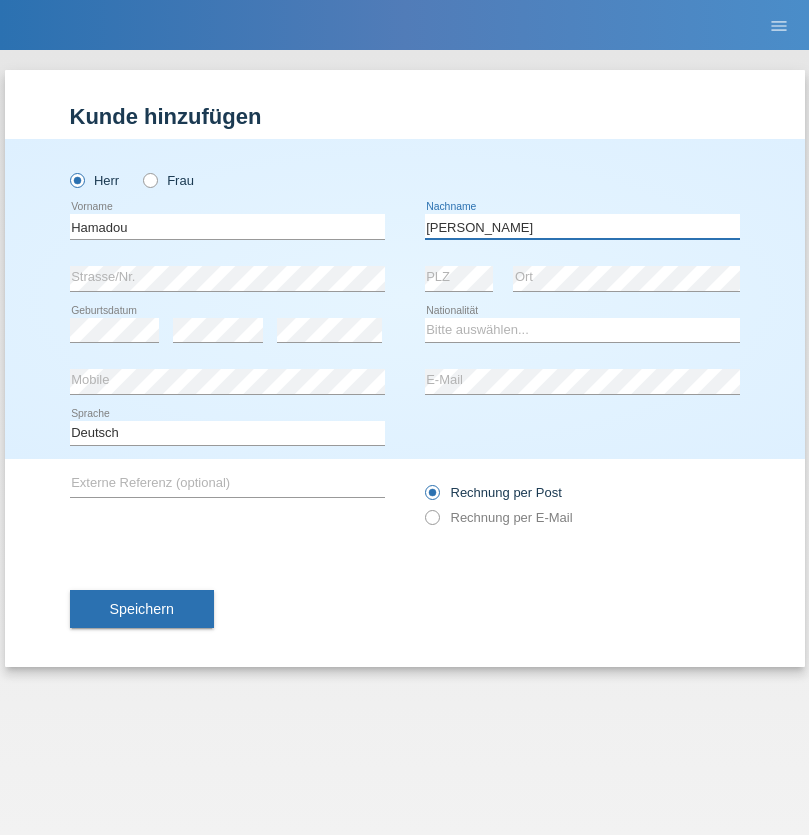 type on "[PERSON_NAME]" 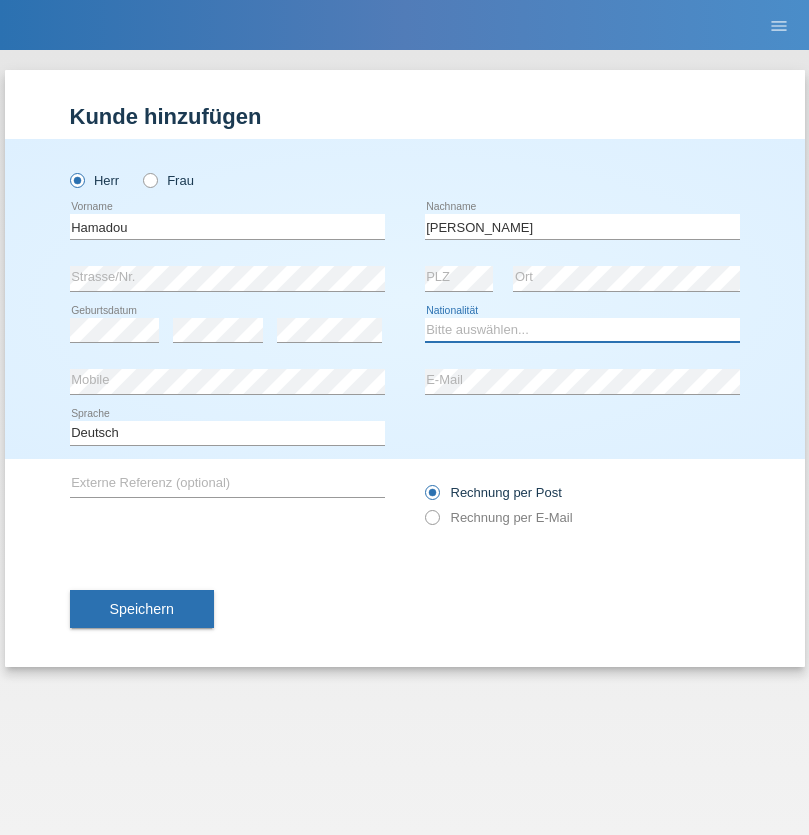 select on "CH" 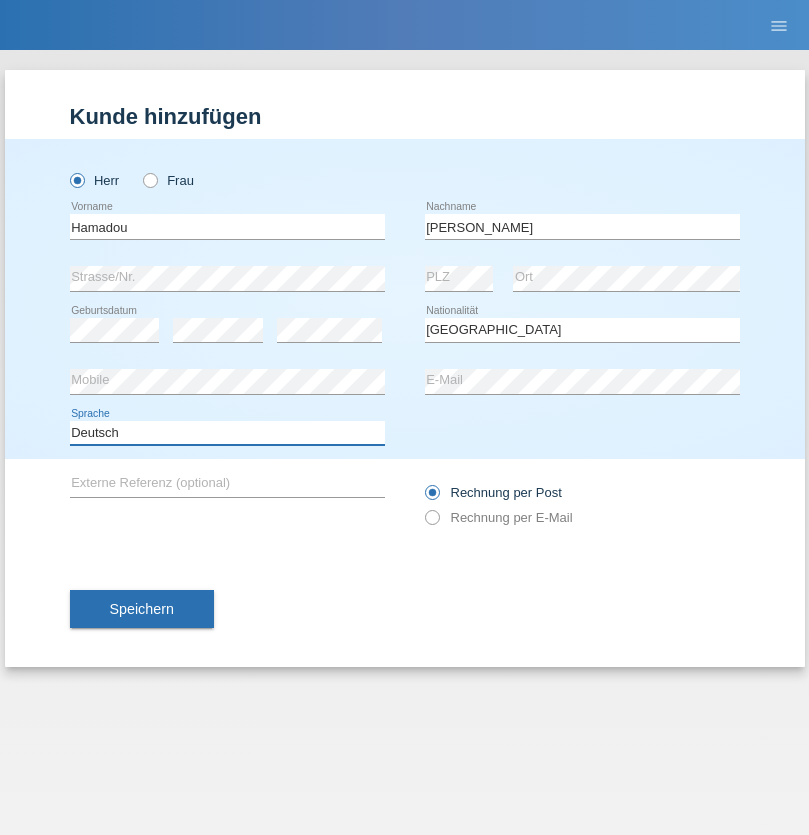 select on "en" 